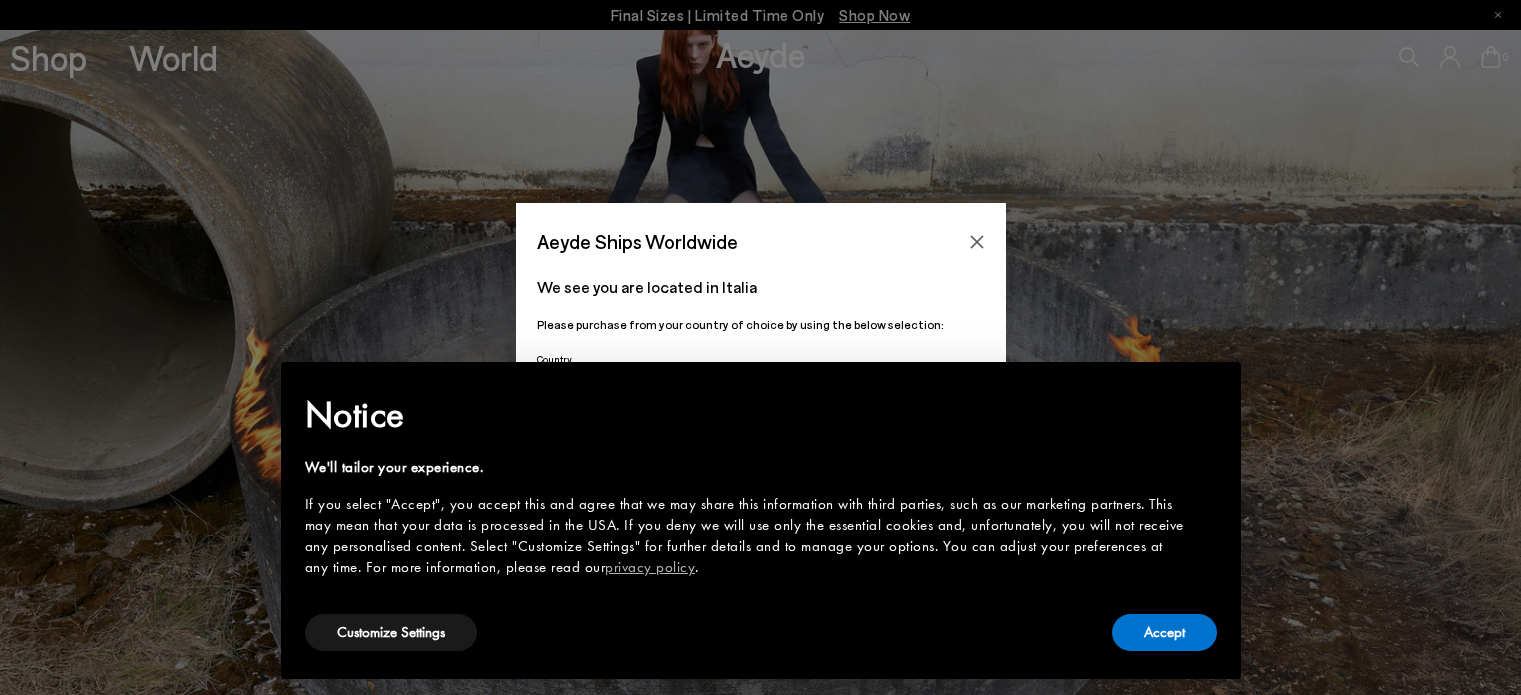 scroll, scrollTop: 0, scrollLeft: 0, axis: both 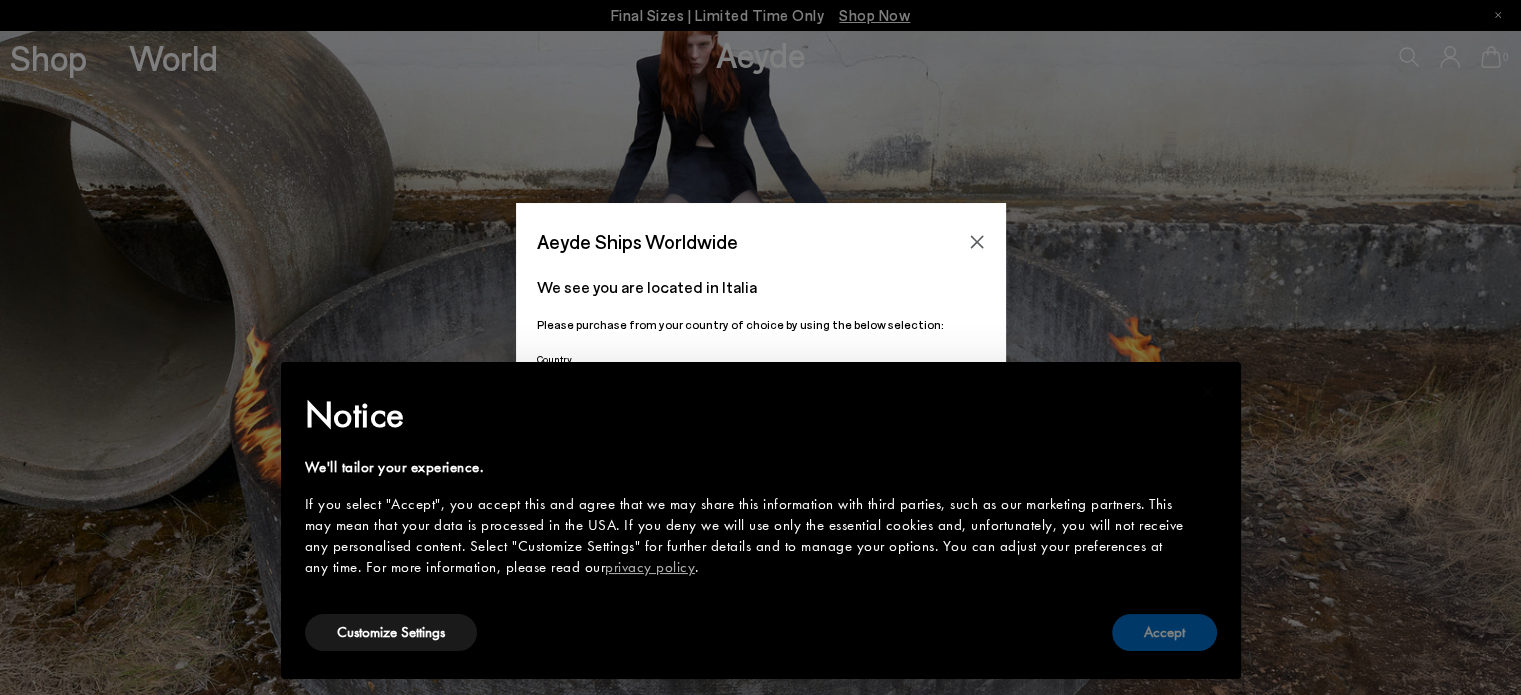 click on "Accept" at bounding box center [1164, 632] 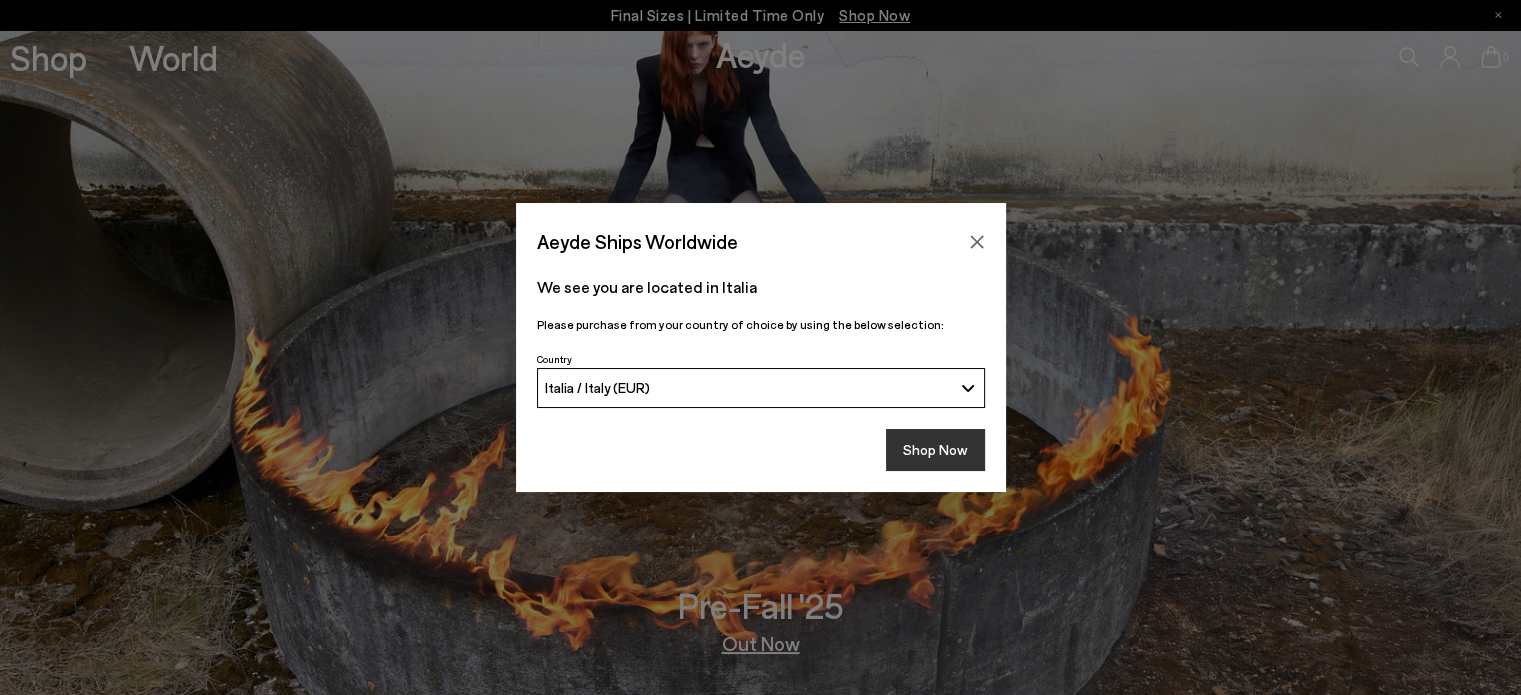 click on "Shop Now" at bounding box center [935, 450] 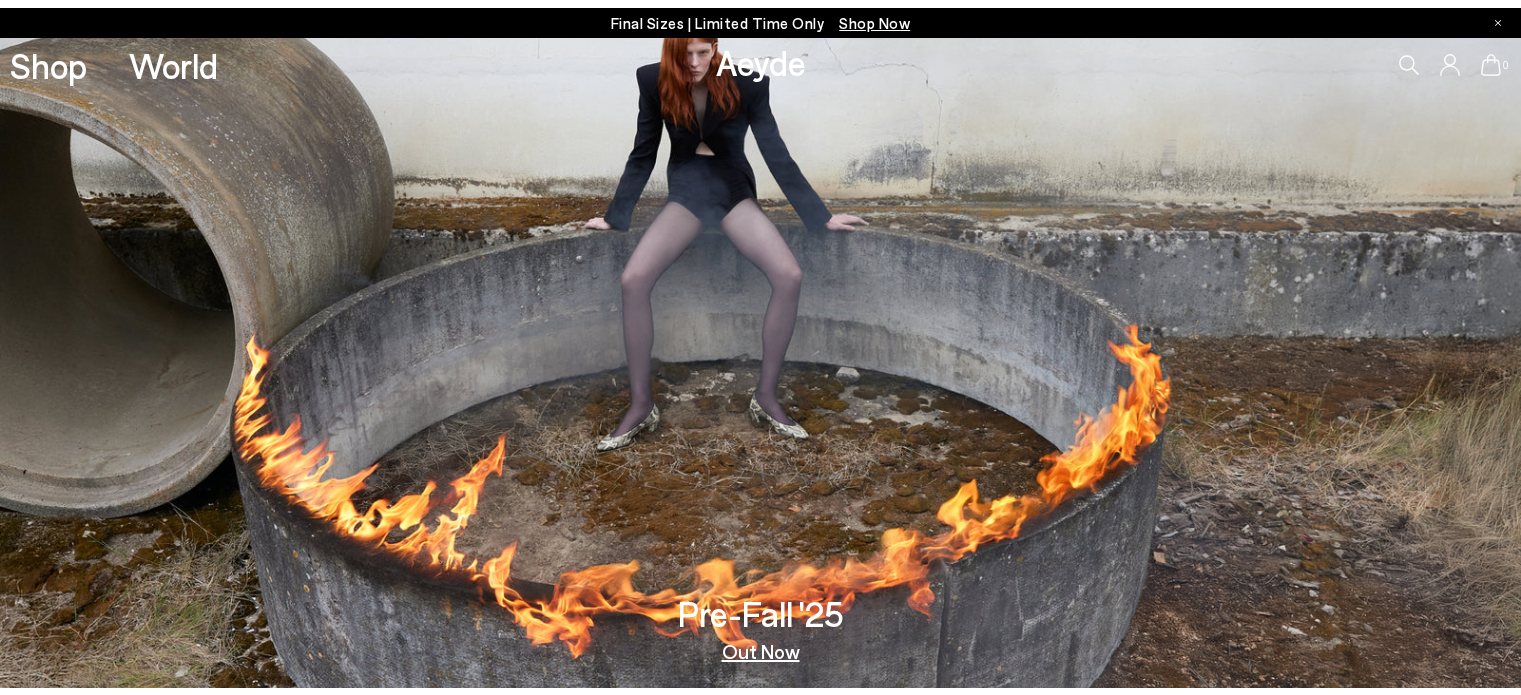 scroll, scrollTop: 0, scrollLeft: 0, axis: both 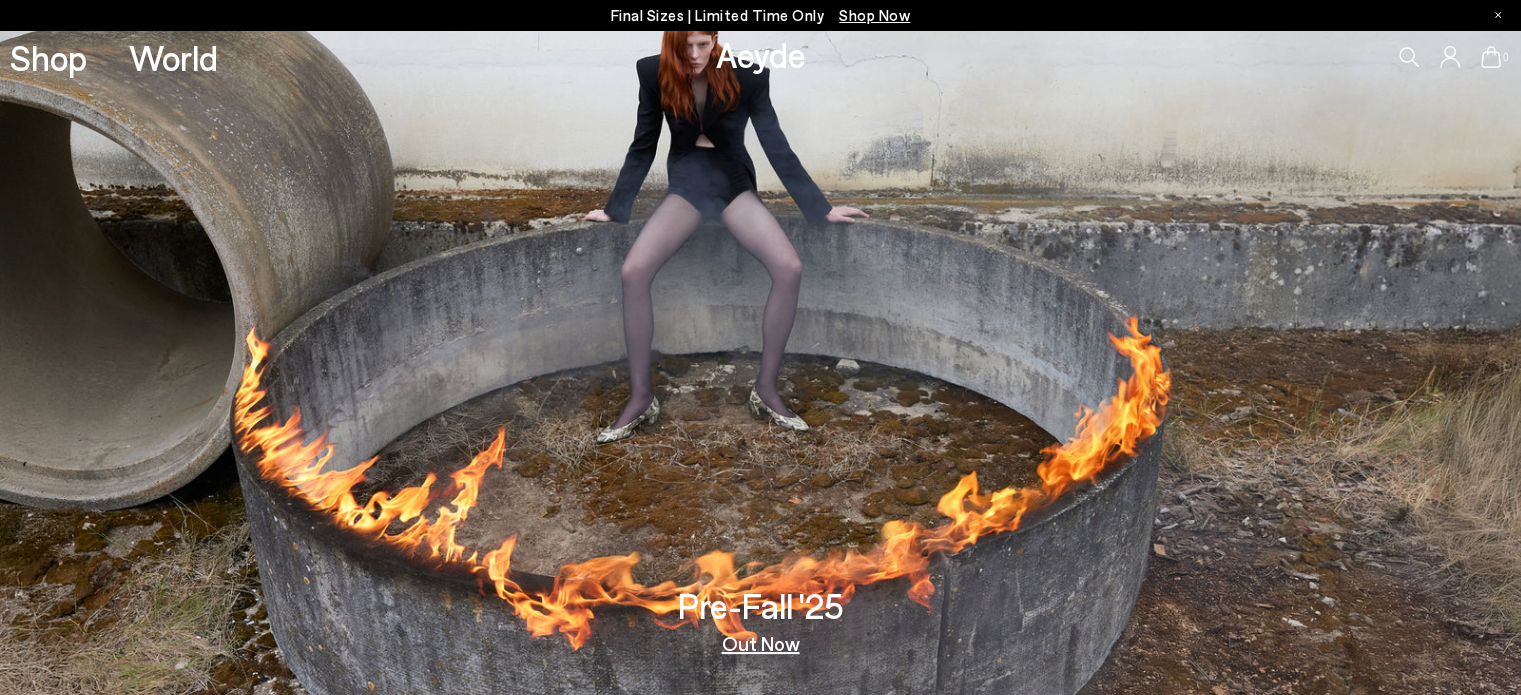 click on "Shop Now" at bounding box center [874, 15] 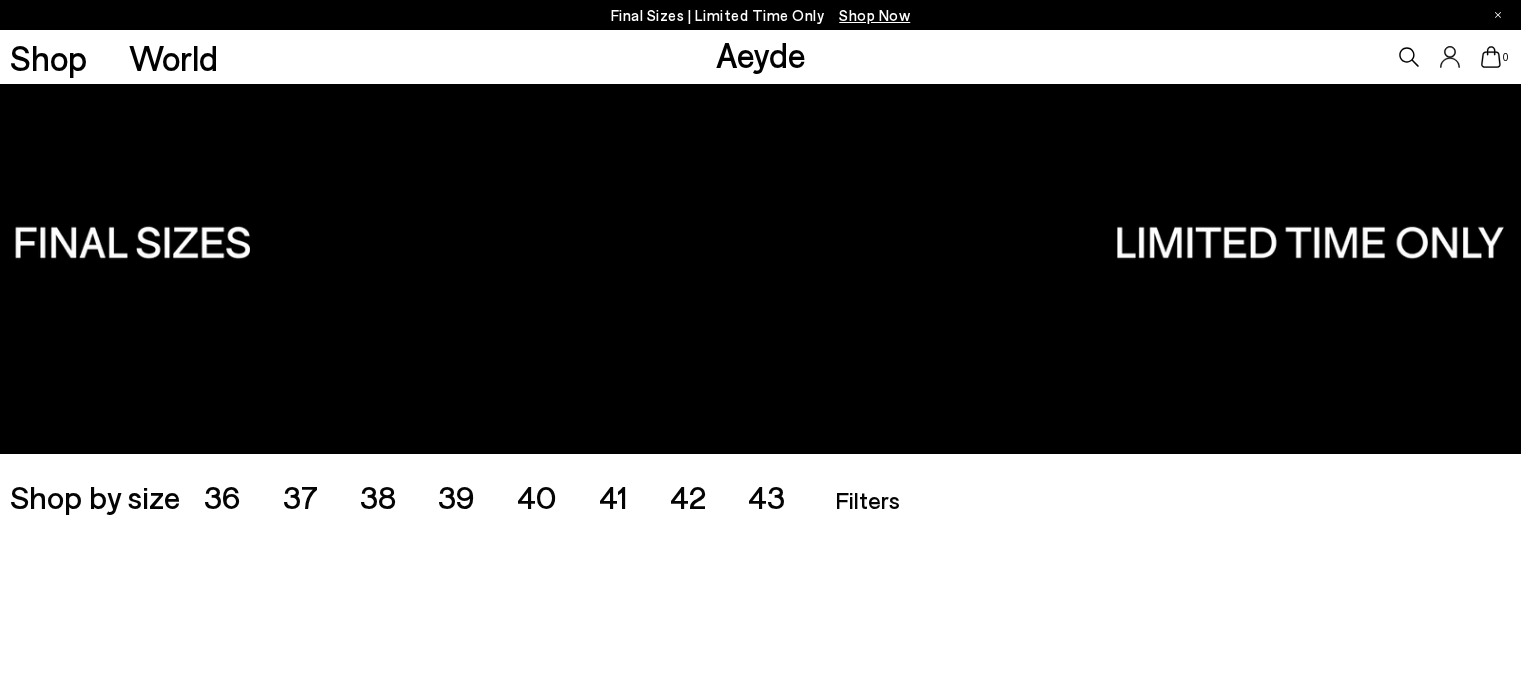 scroll, scrollTop: 0, scrollLeft: 0, axis: both 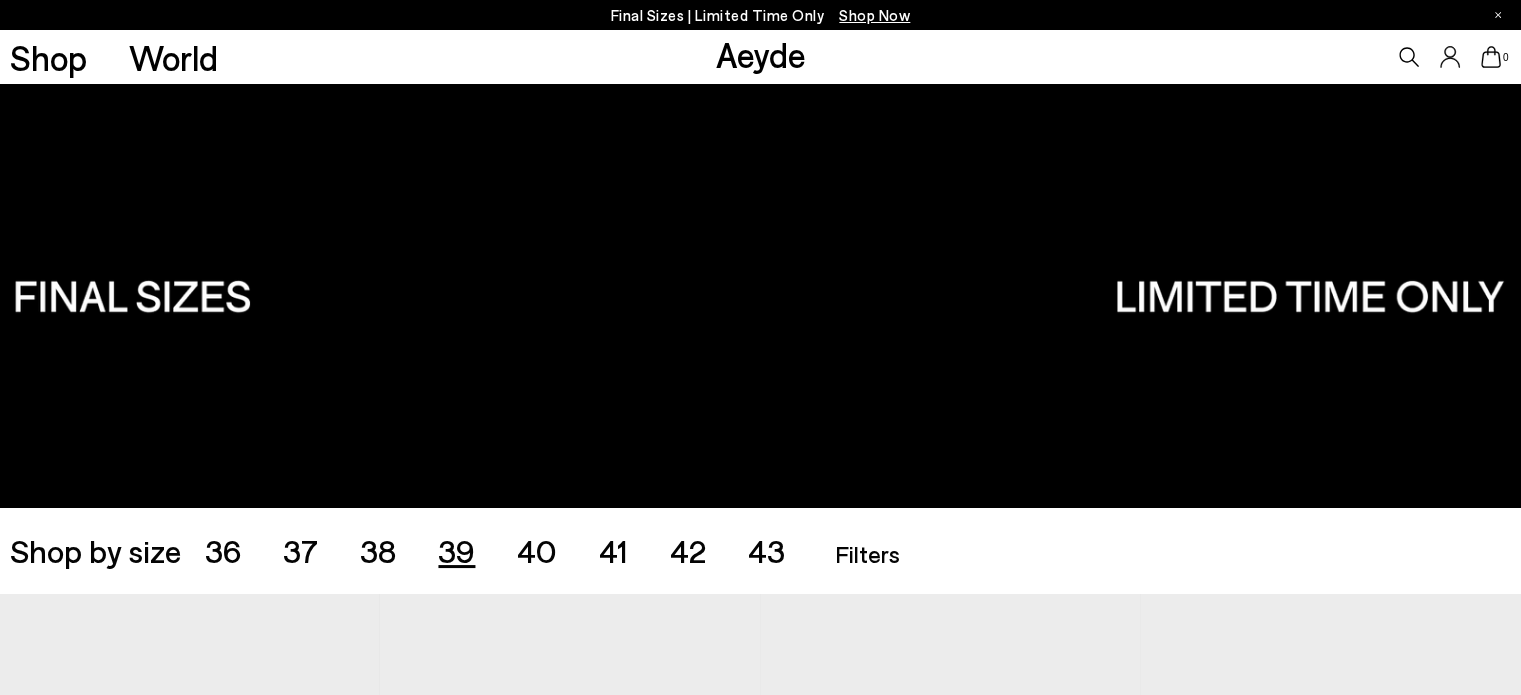click on "39" at bounding box center [456, 550] 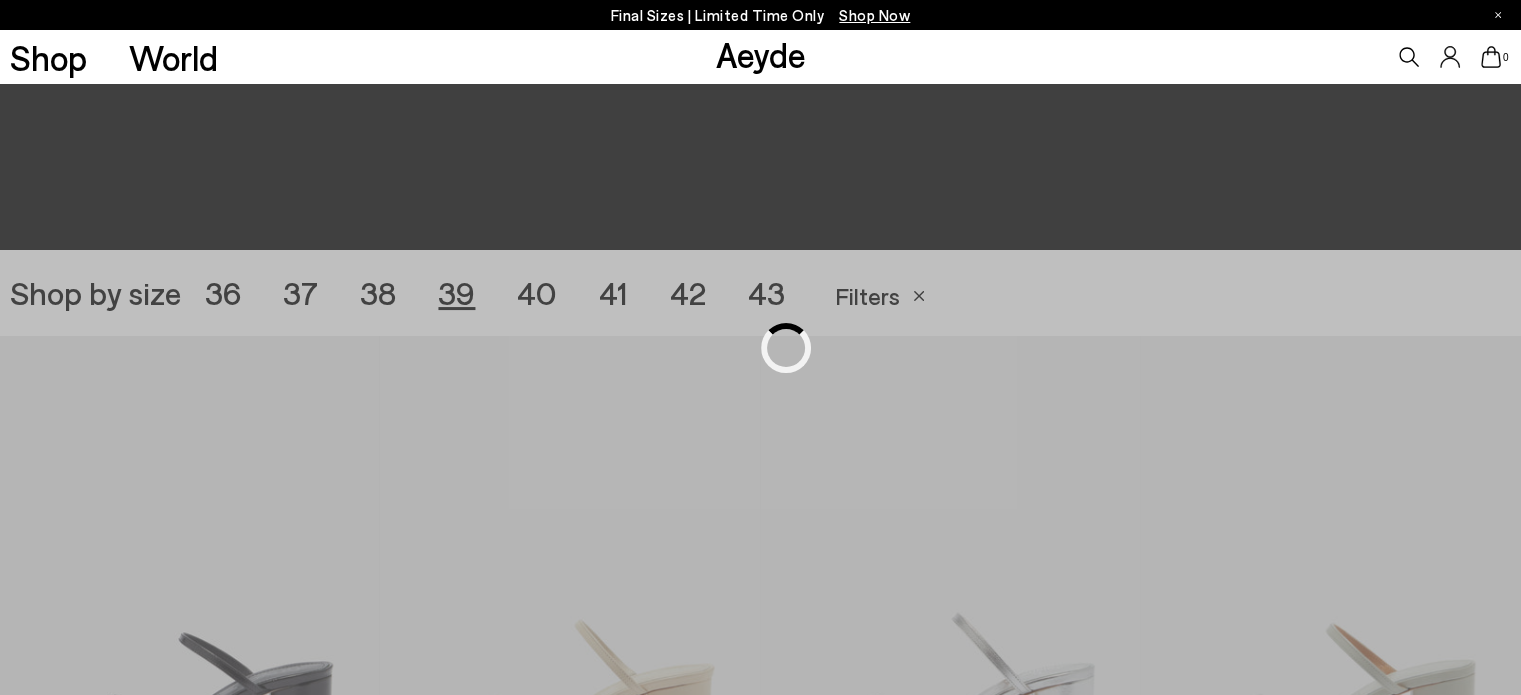 scroll, scrollTop: 424, scrollLeft: 0, axis: vertical 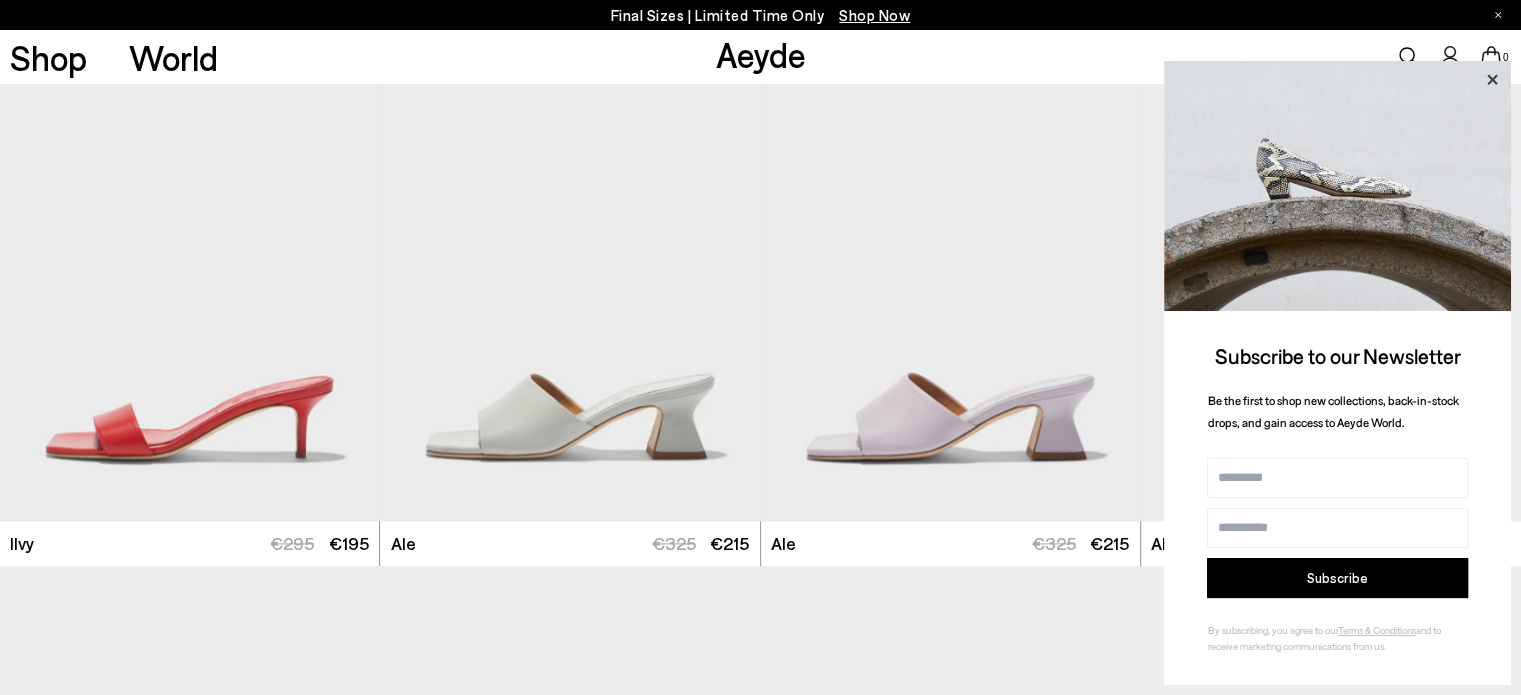 click 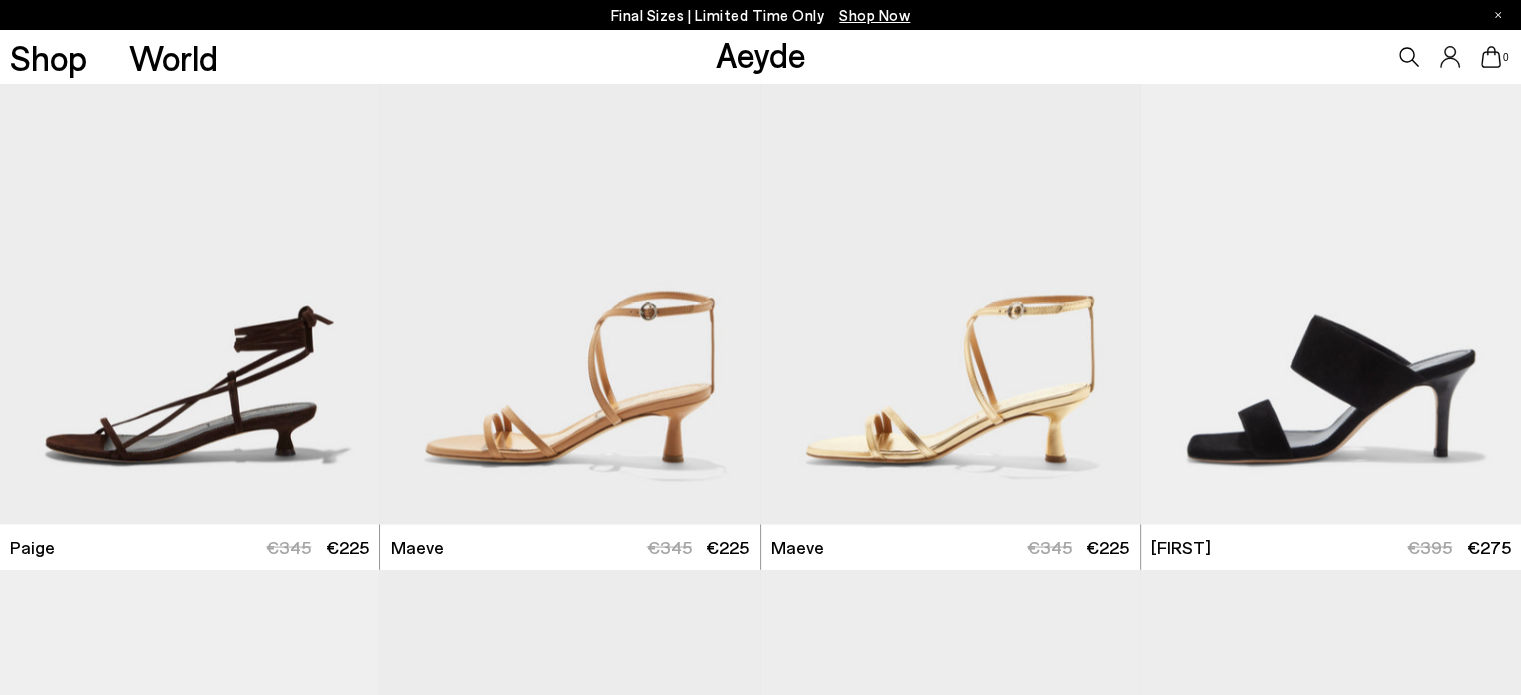 scroll, scrollTop: 3756, scrollLeft: 0, axis: vertical 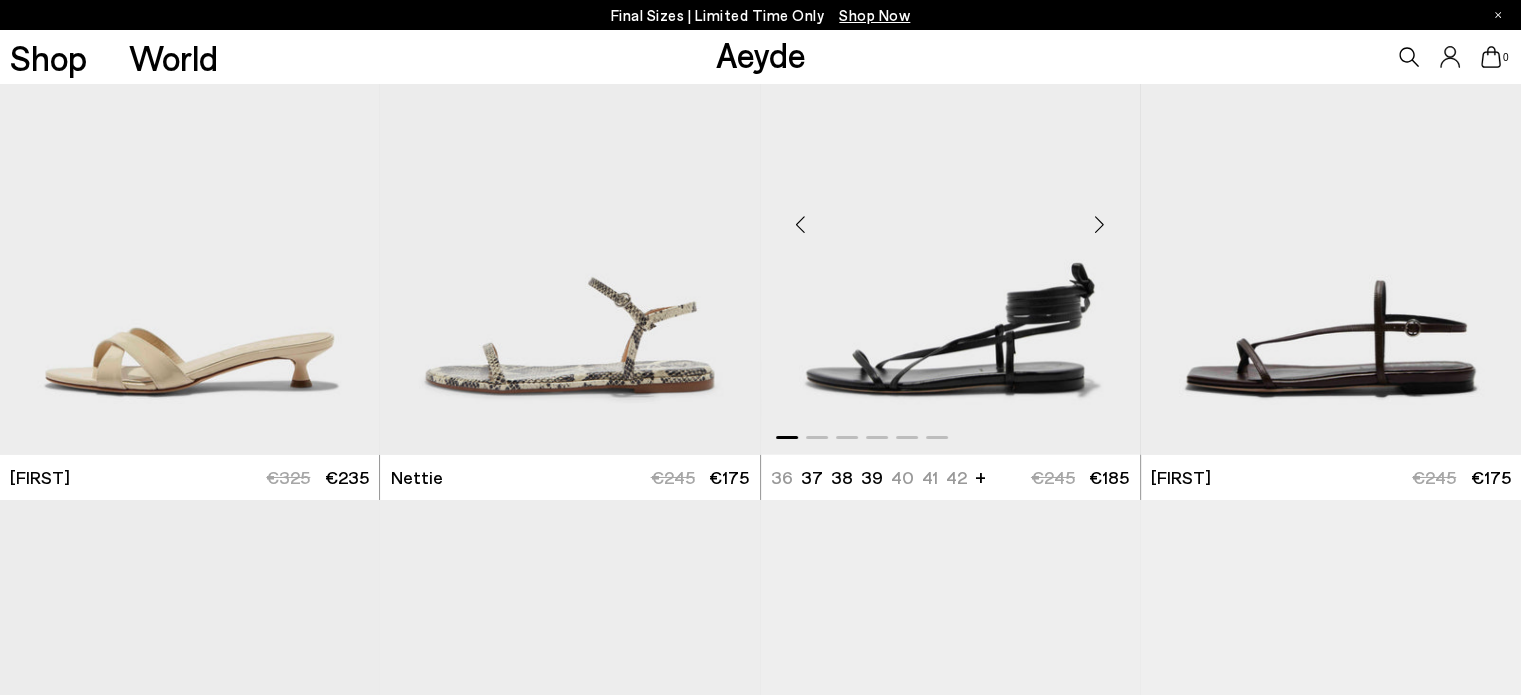click at bounding box center (1100, 224) 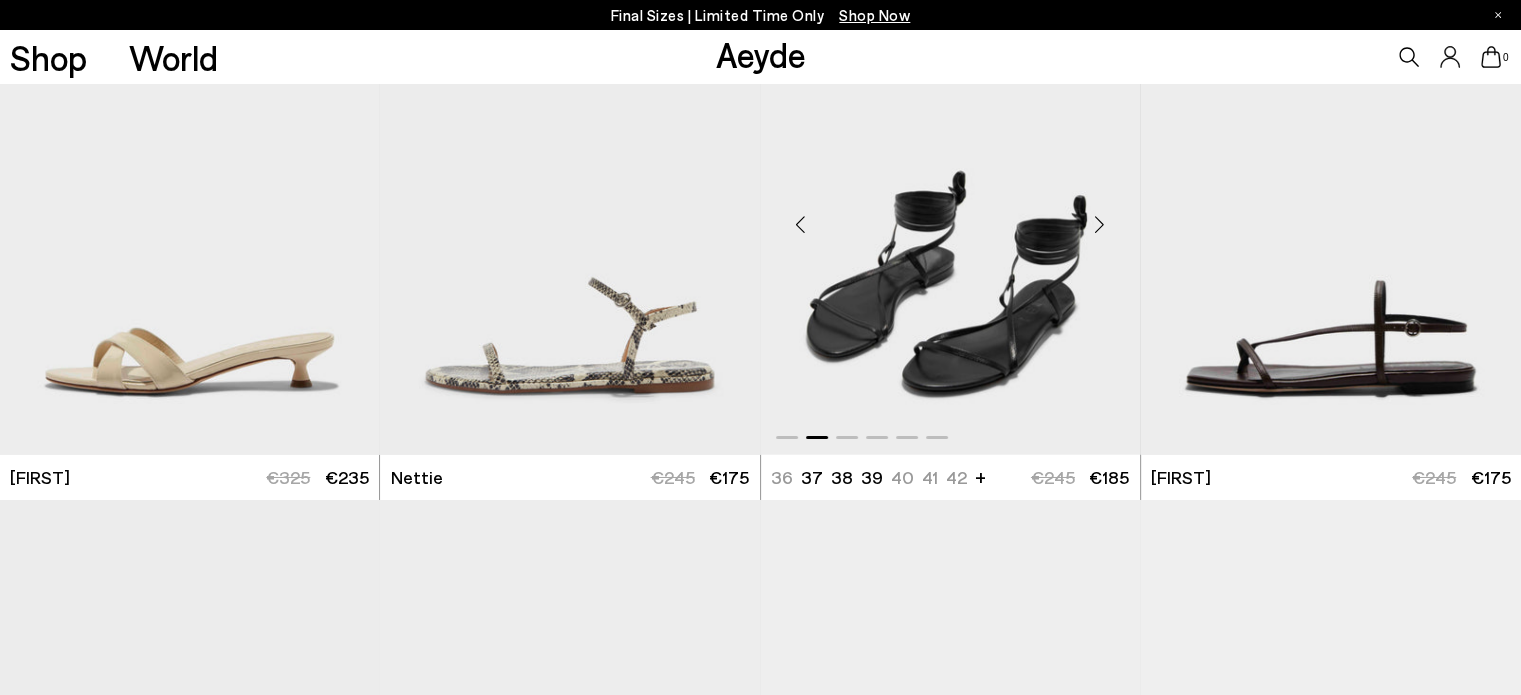 click at bounding box center (1100, 224) 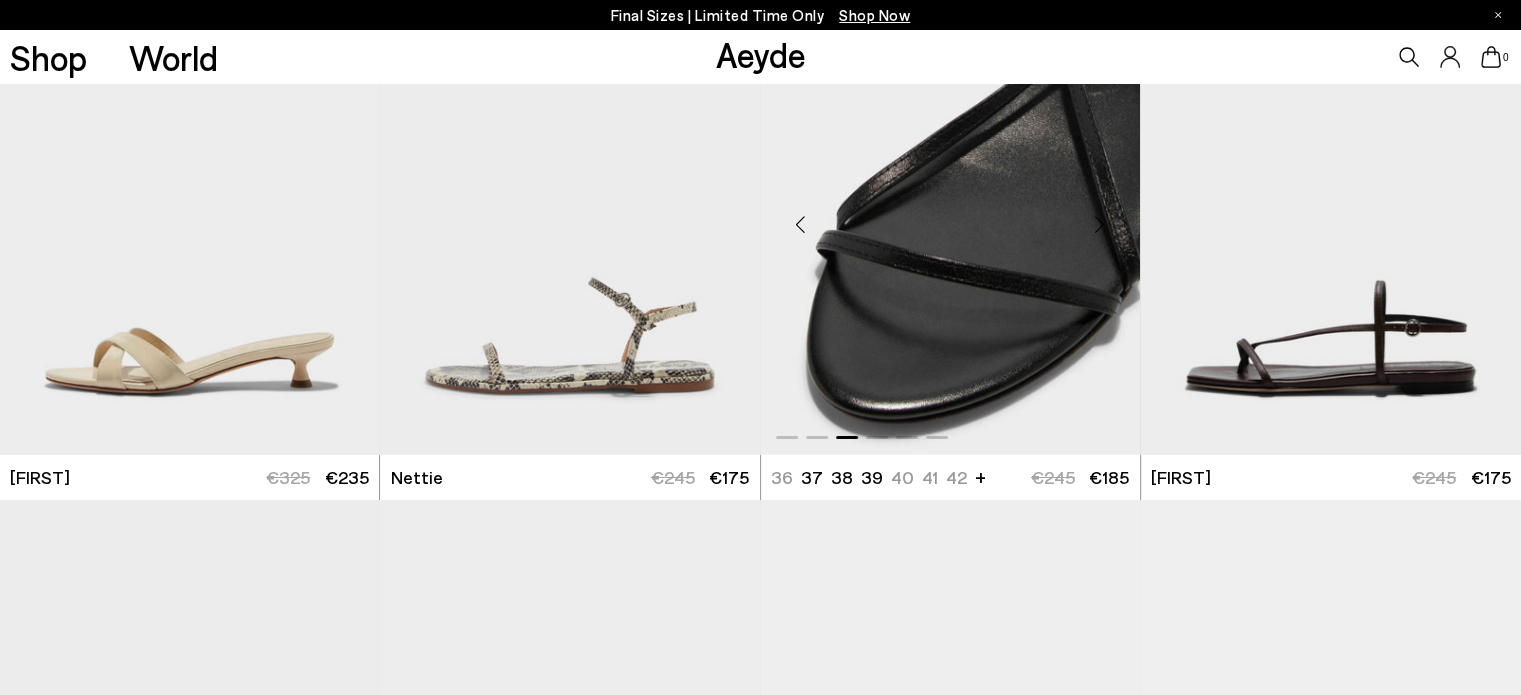 click at bounding box center [1100, 224] 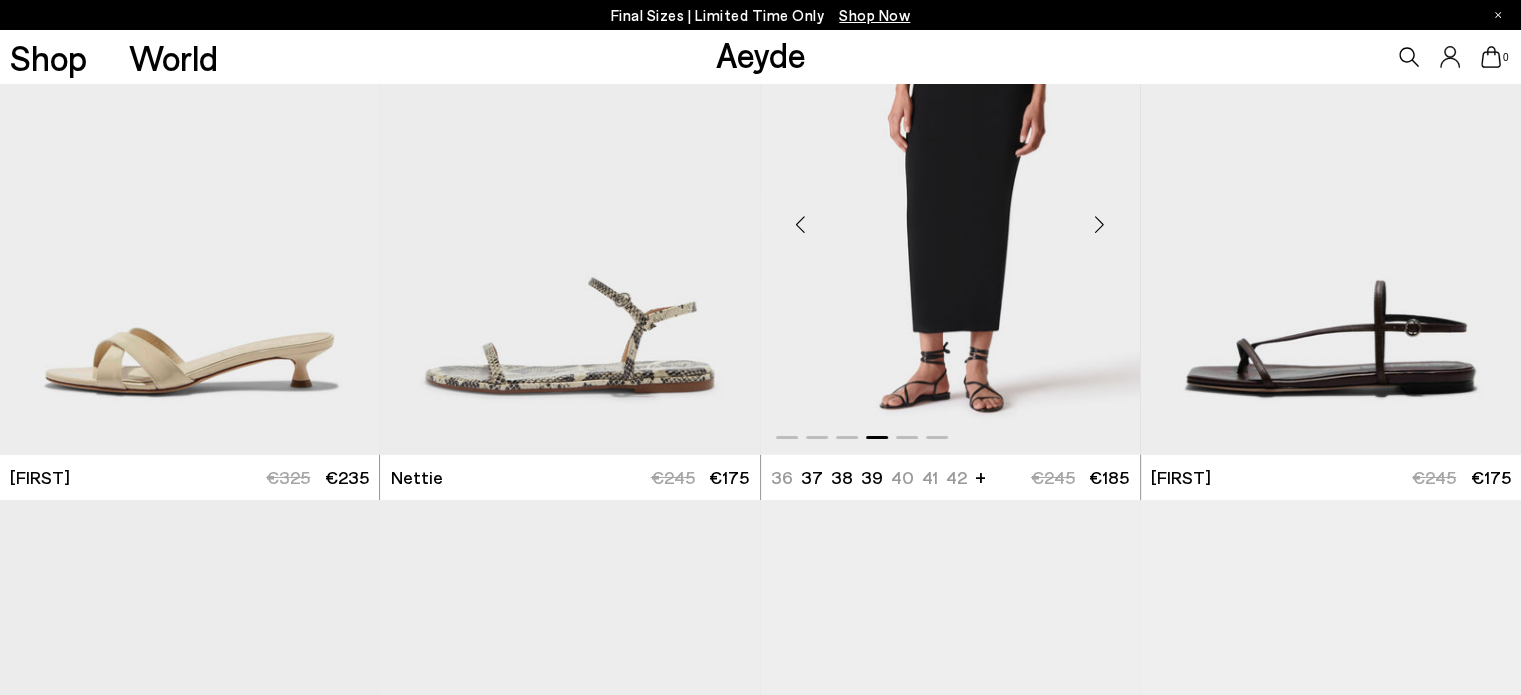 click at bounding box center [1100, 224] 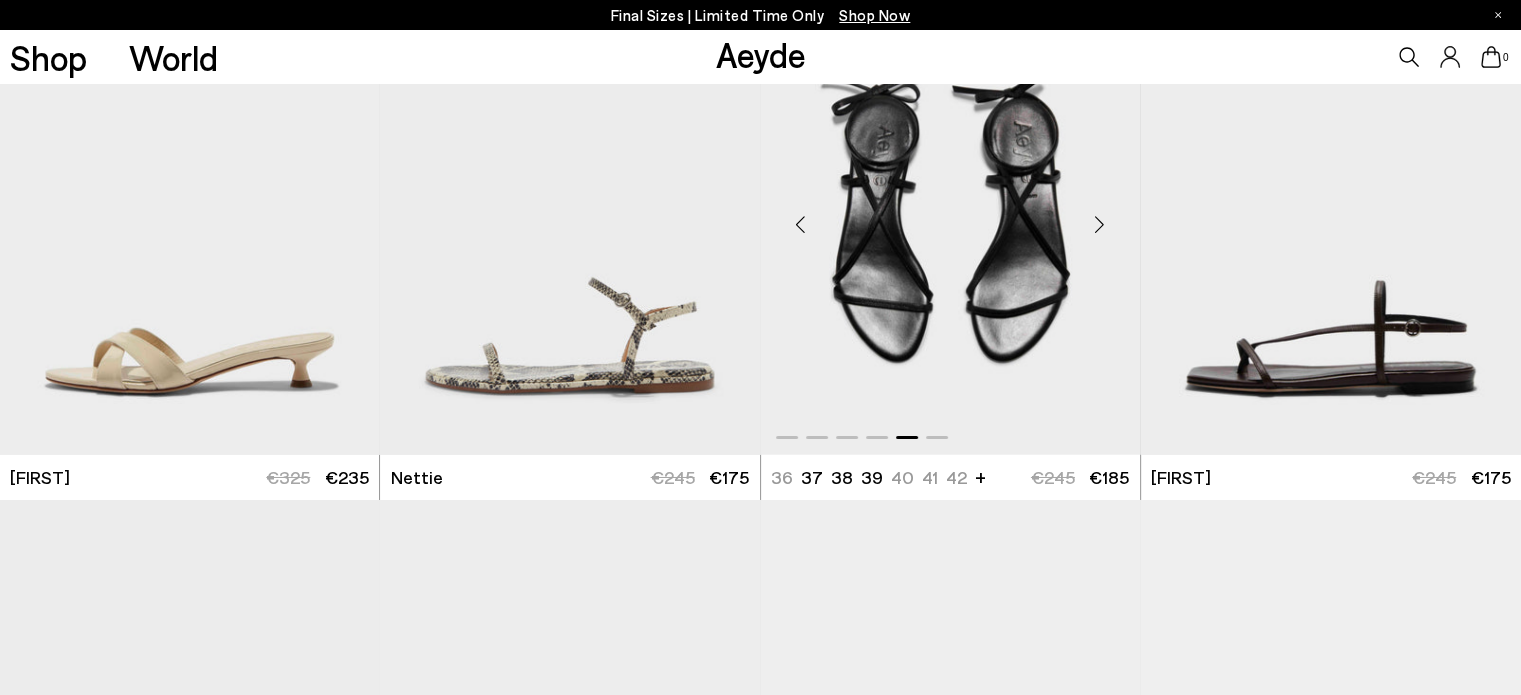 click at bounding box center (1100, 224) 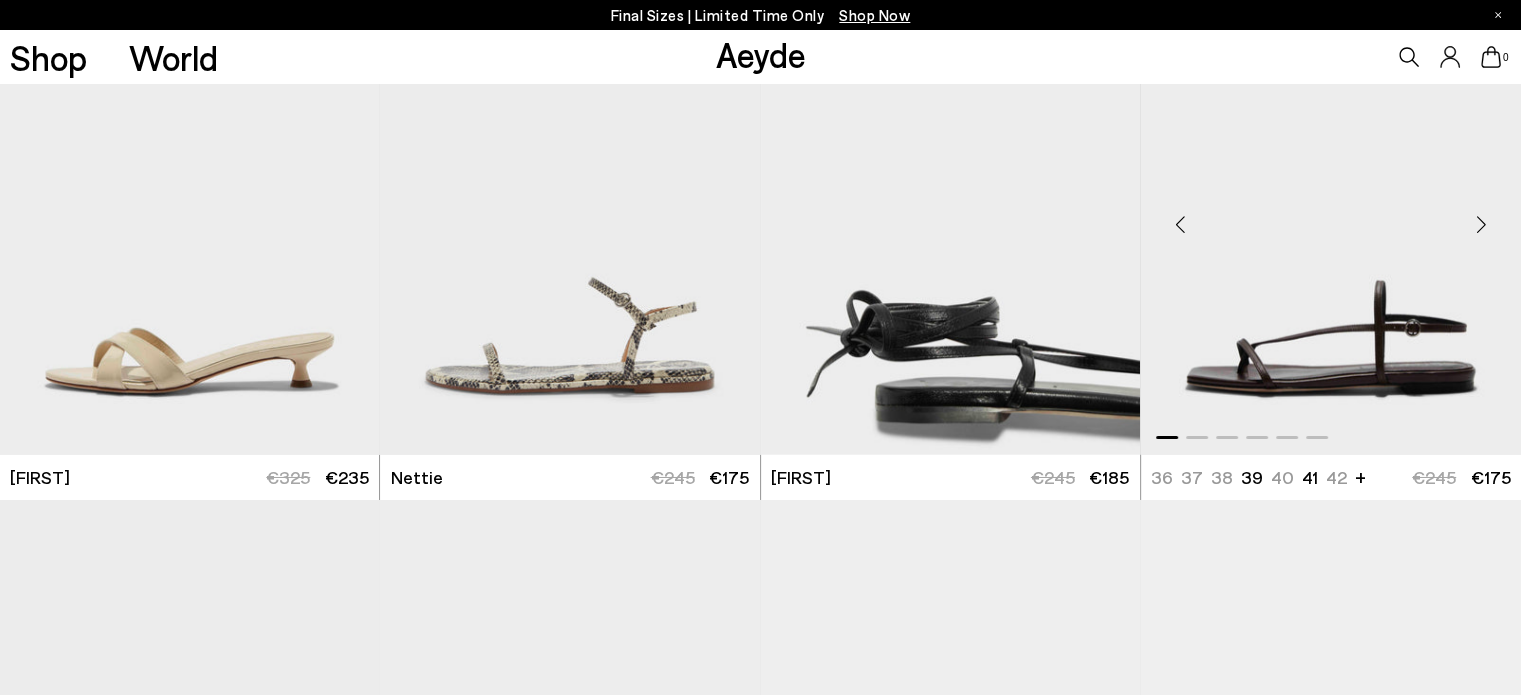 click at bounding box center [1481, 224] 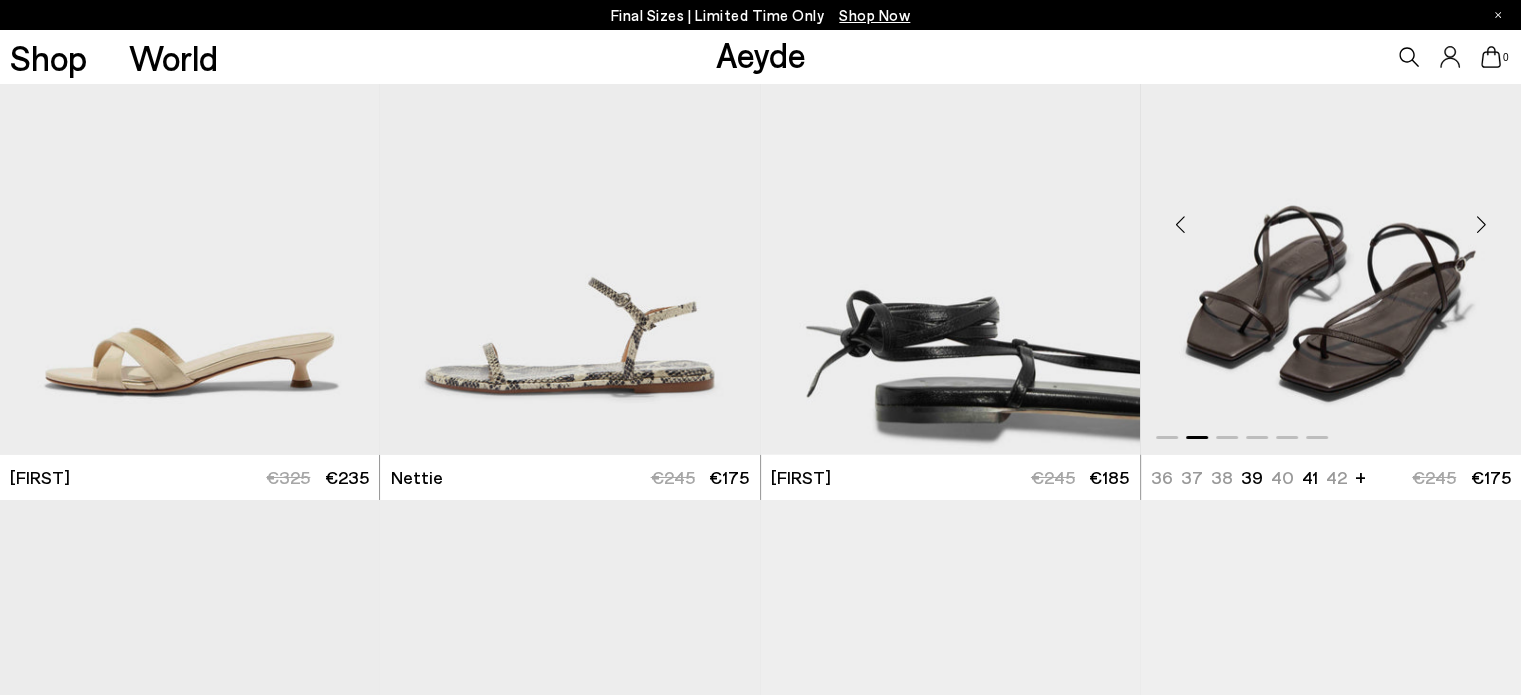 click at bounding box center [1481, 224] 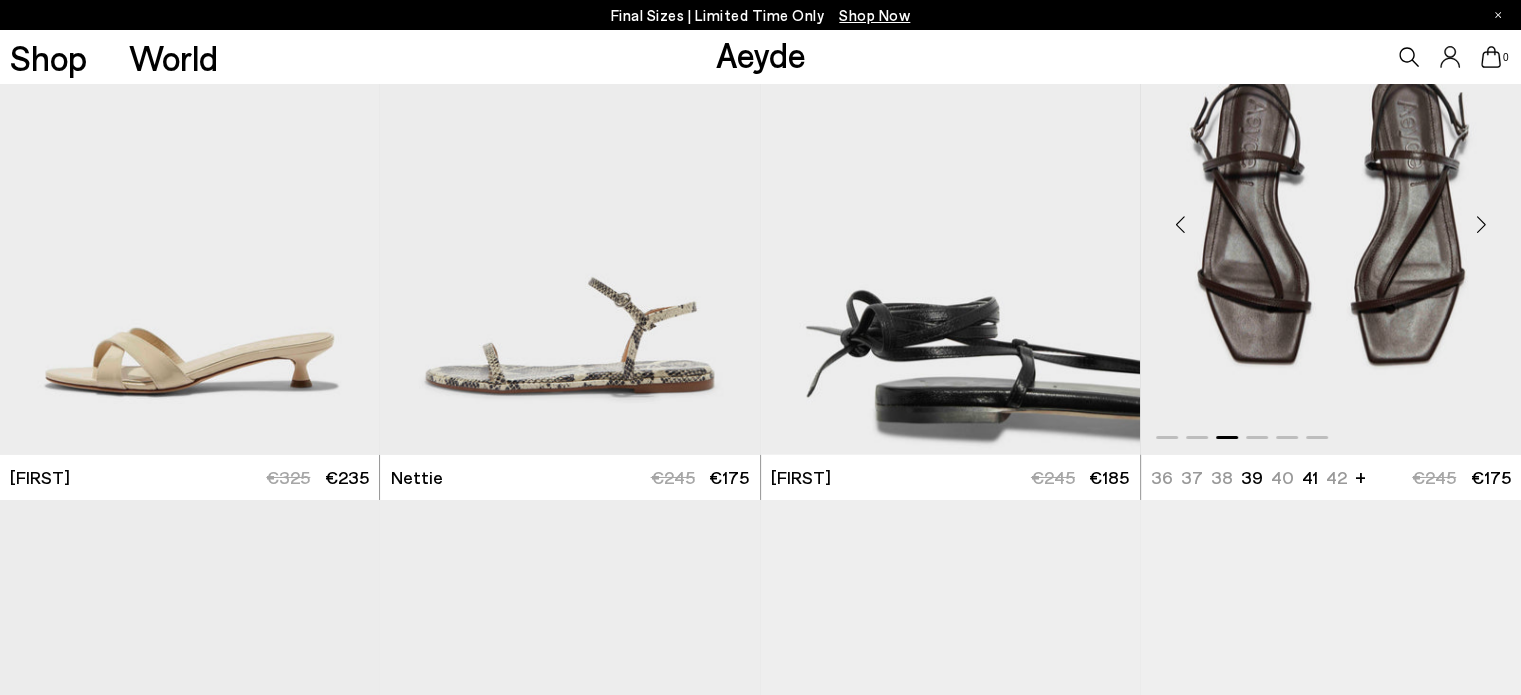 click at bounding box center (1481, 224) 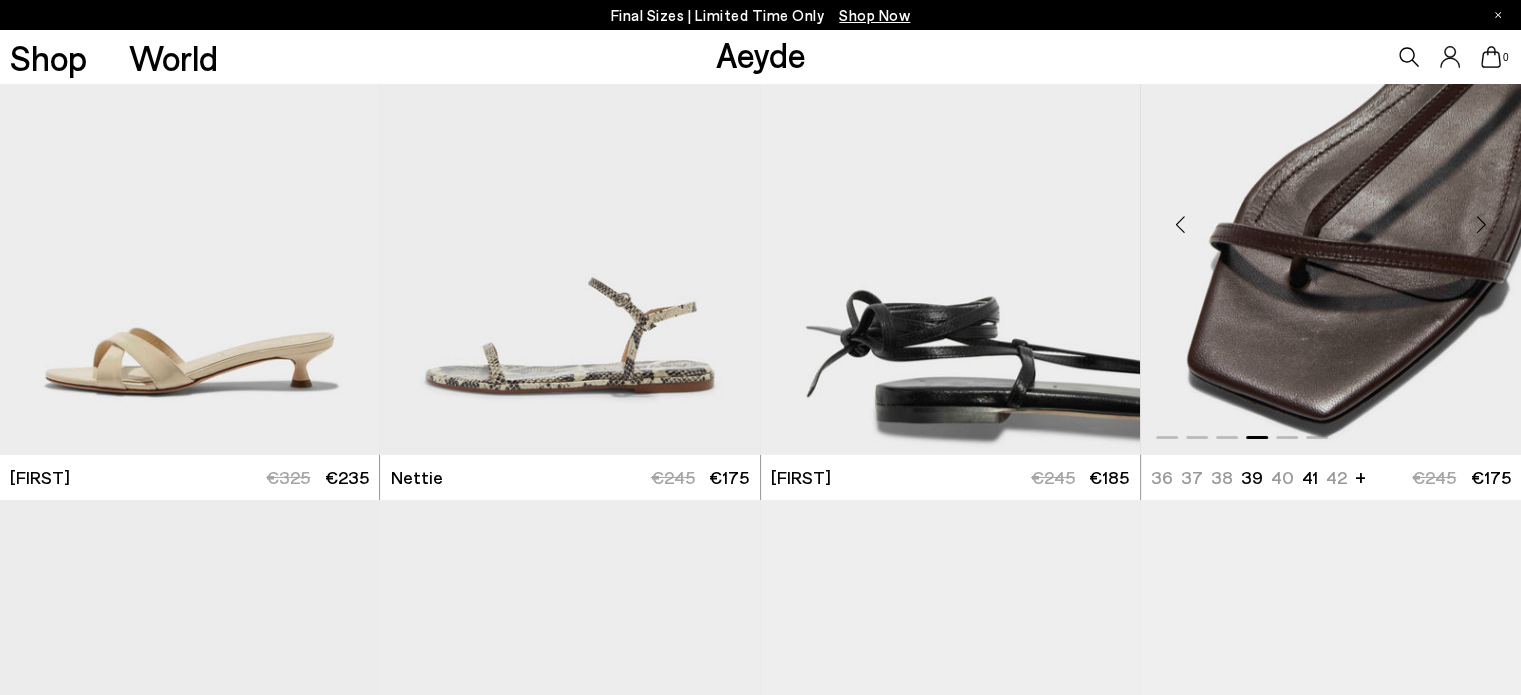 click at bounding box center (1481, 224) 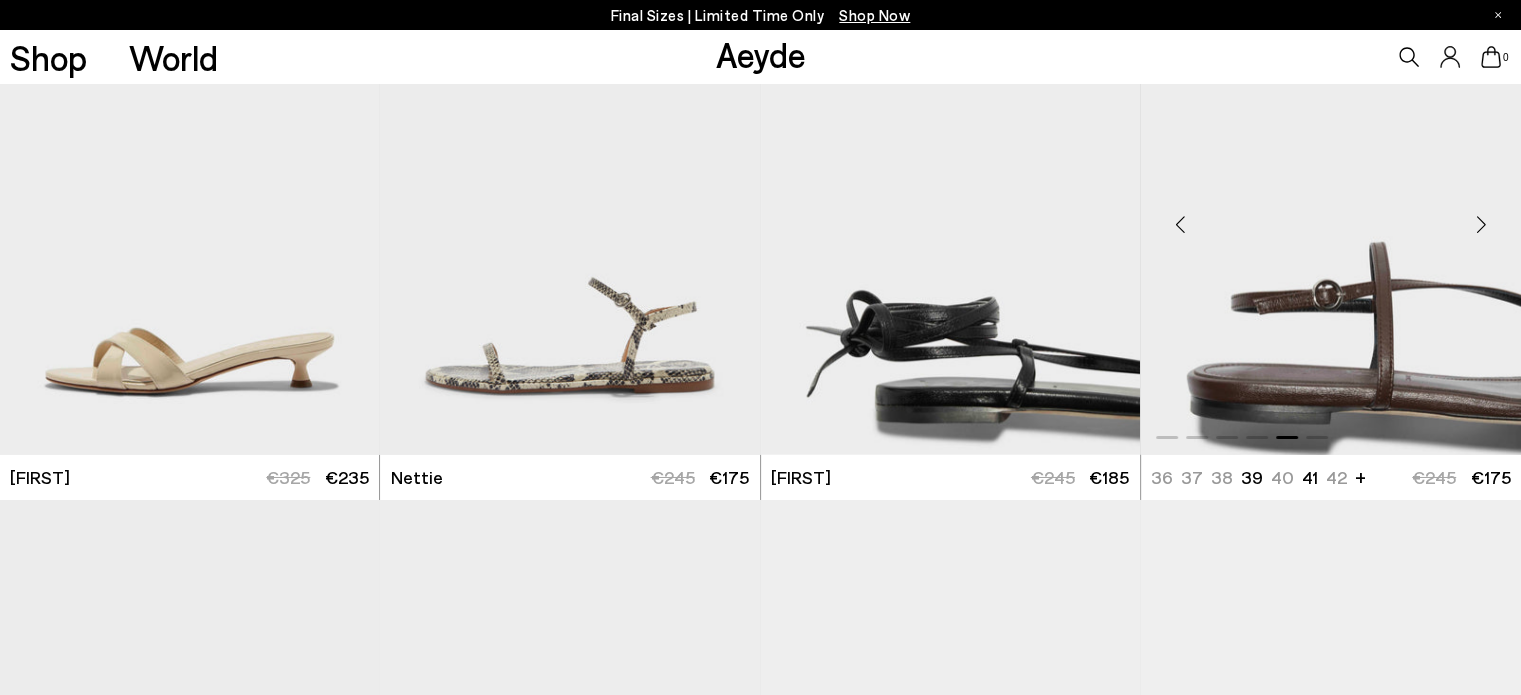 click at bounding box center [1481, 224] 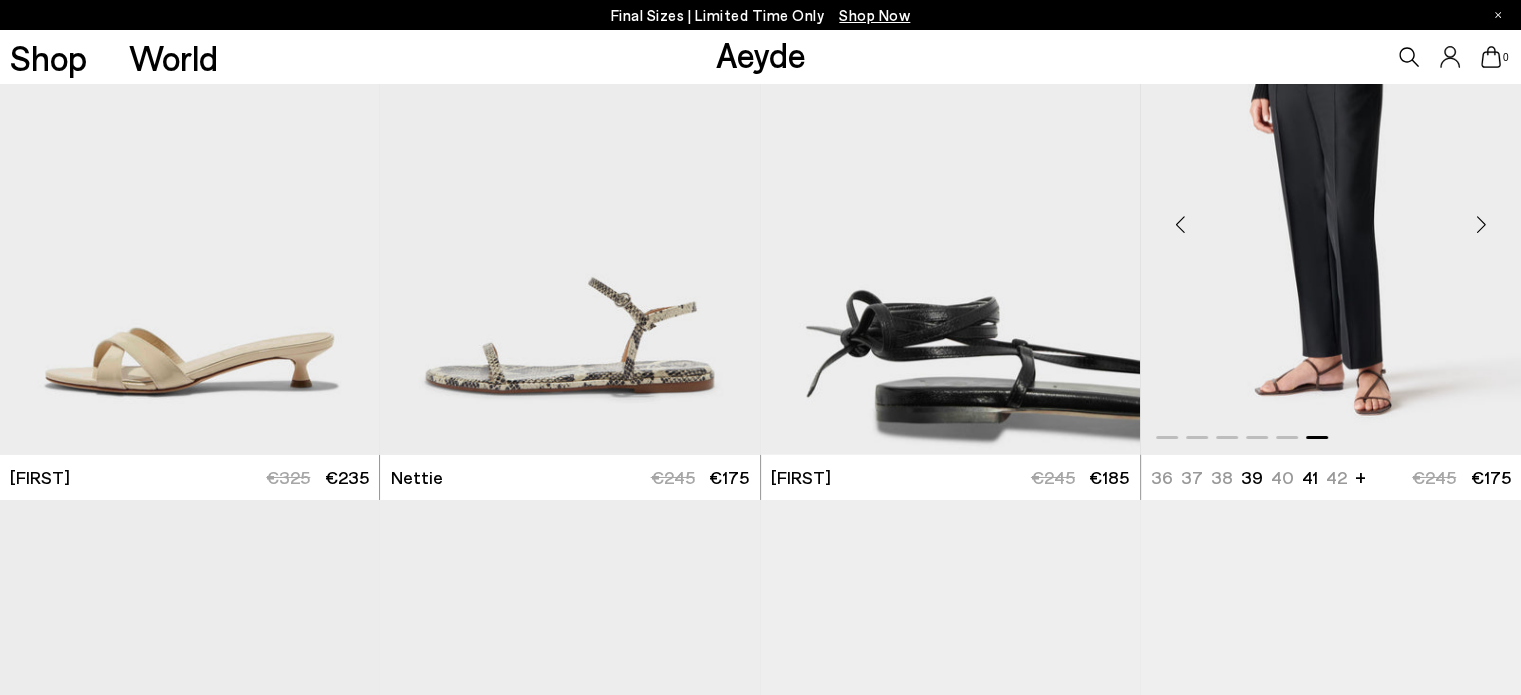 click at bounding box center (1481, 224) 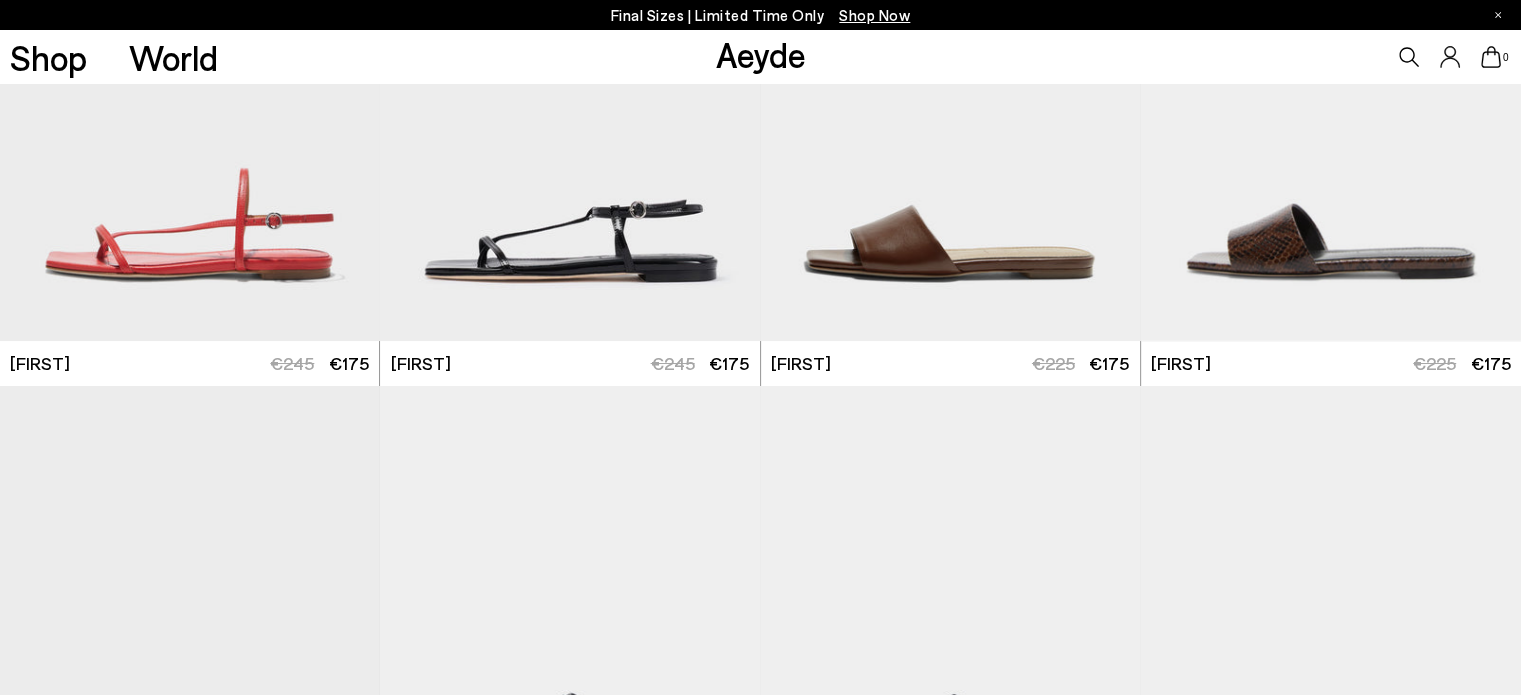 scroll, scrollTop: 7357, scrollLeft: 0, axis: vertical 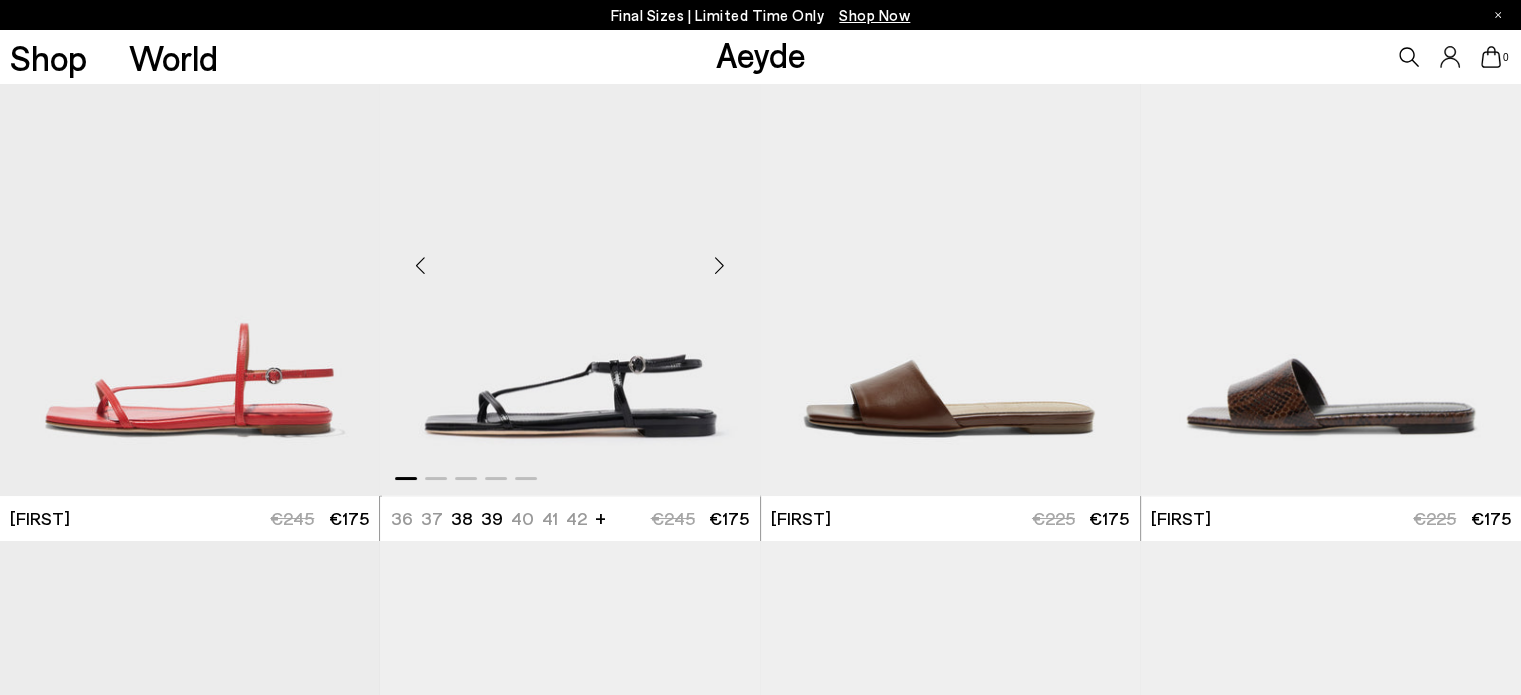 click at bounding box center (720, 265) 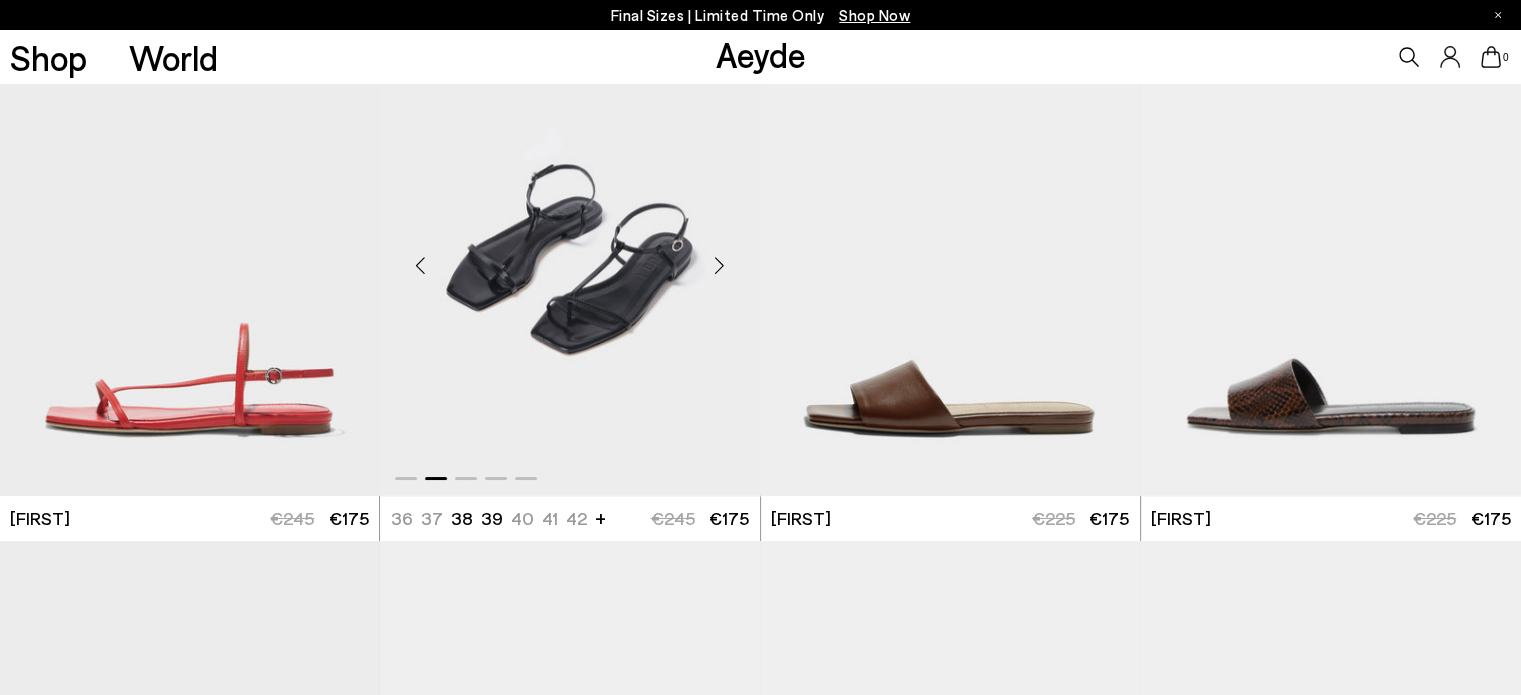 click at bounding box center (720, 265) 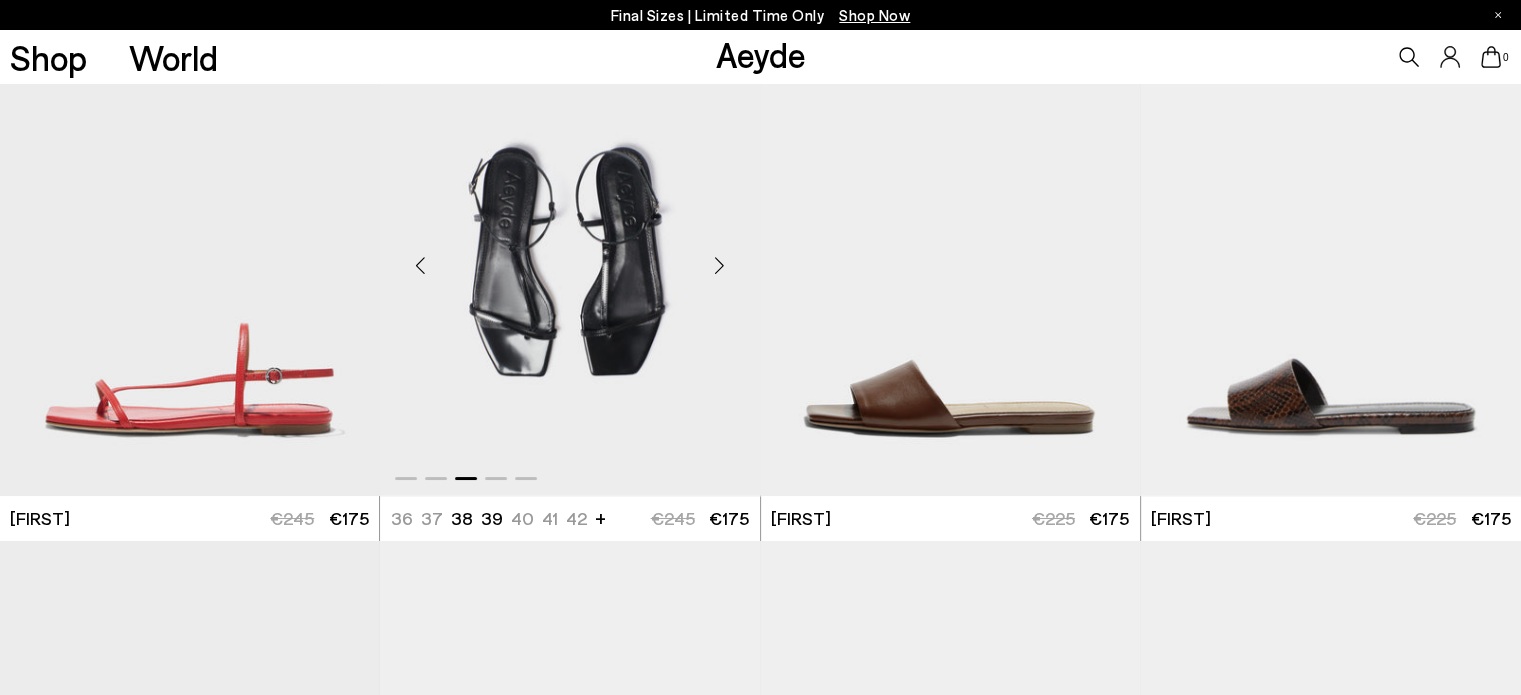 click at bounding box center [720, 265] 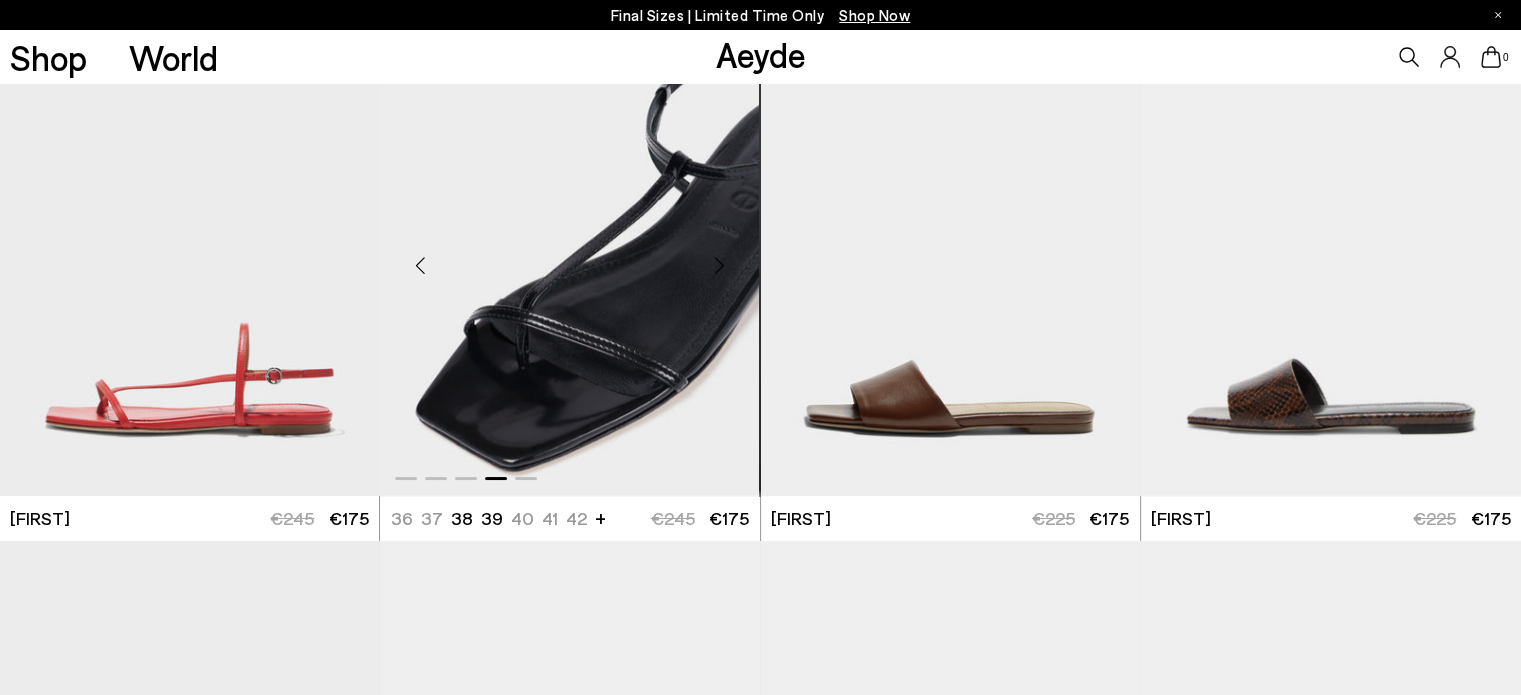 click at bounding box center (720, 265) 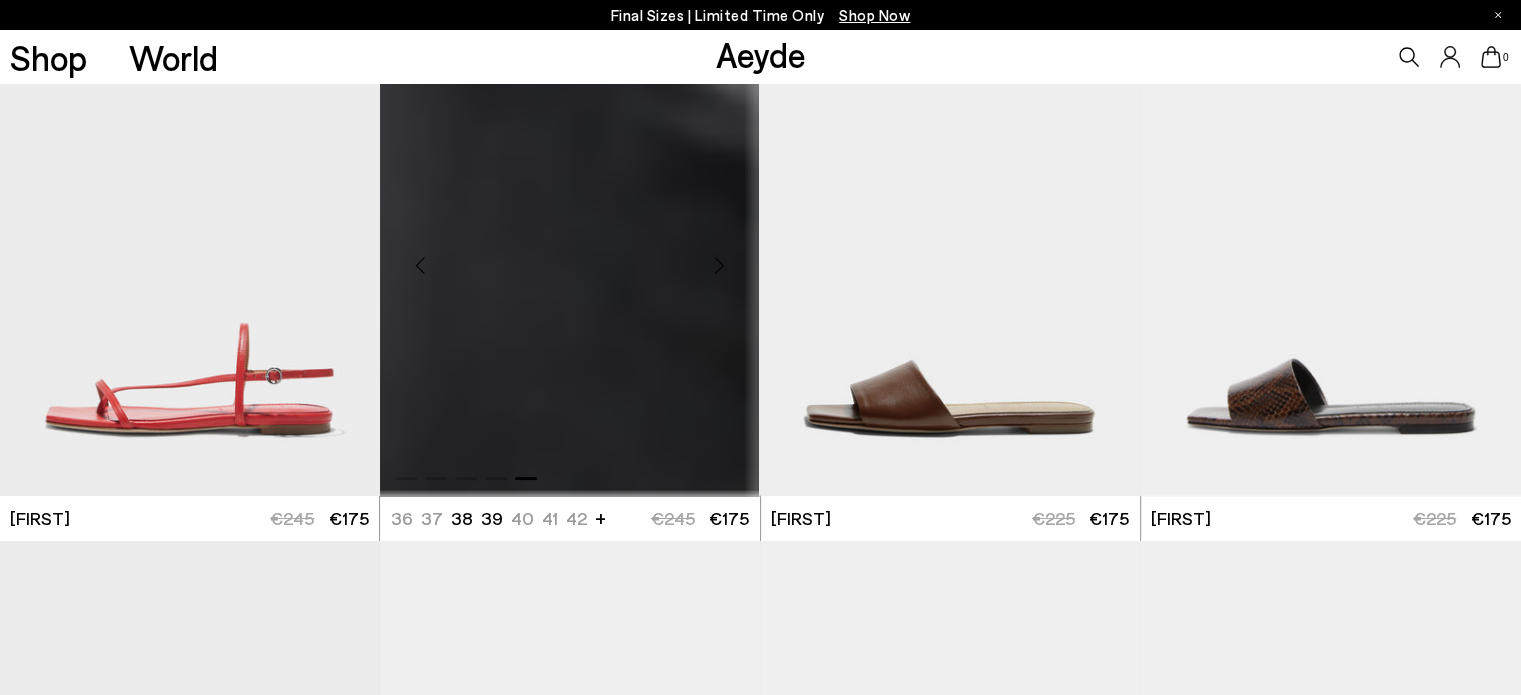 click at bounding box center (720, 265) 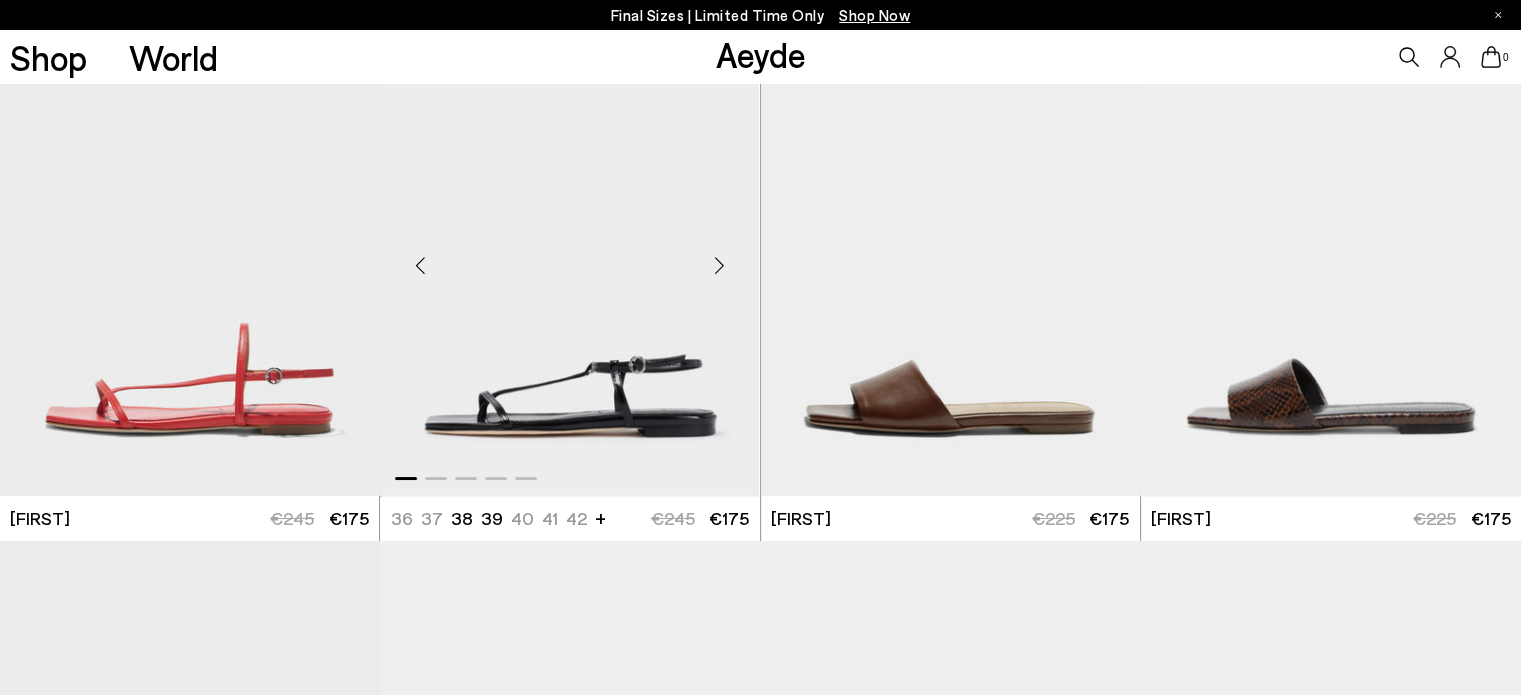 click at bounding box center [720, 265] 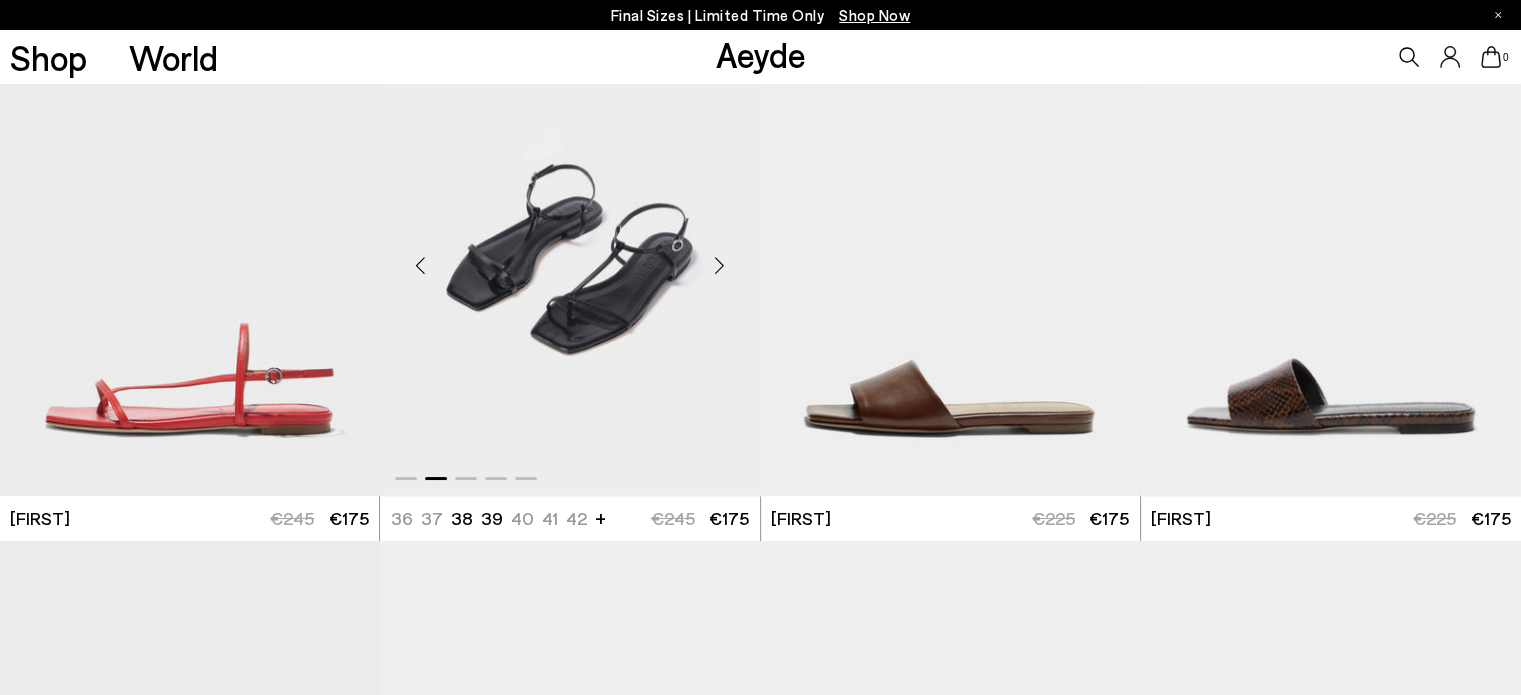 click at bounding box center (720, 265) 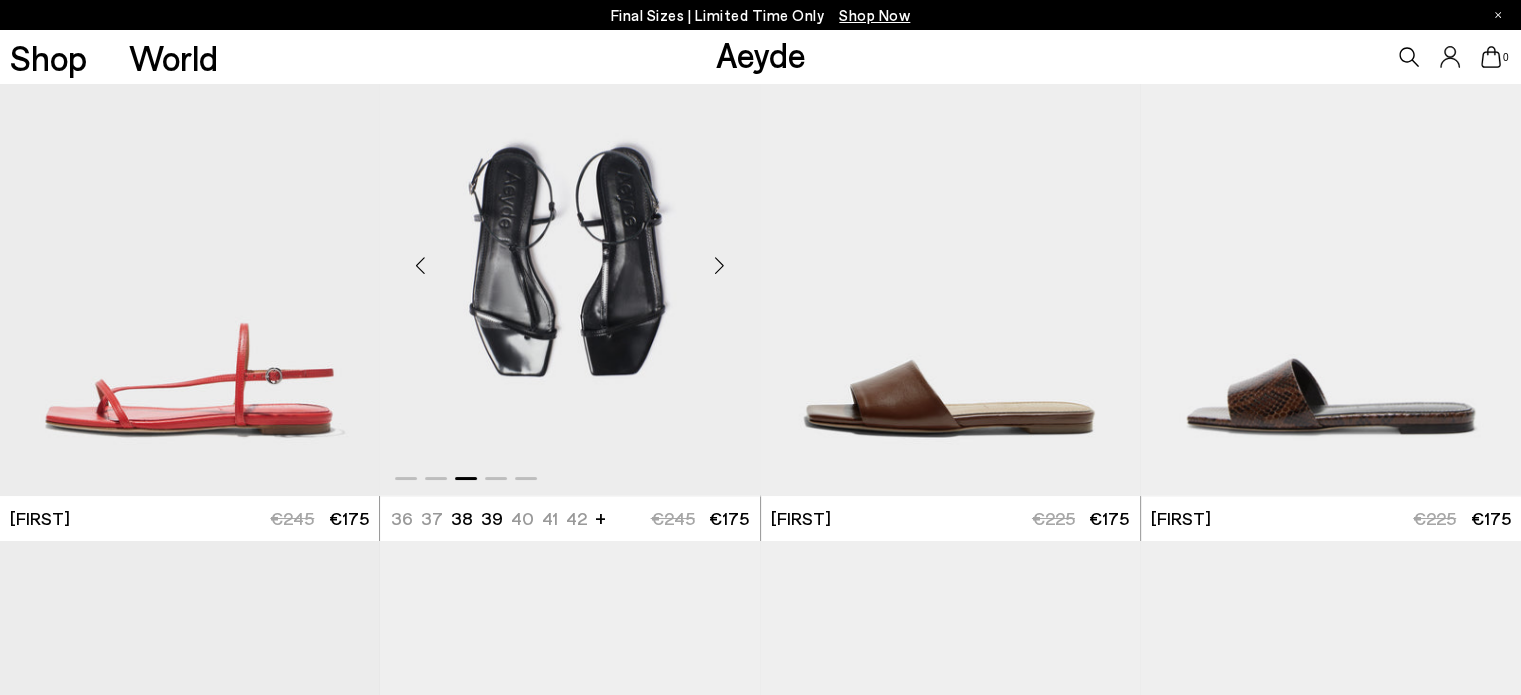 click at bounding box center (720, 265) 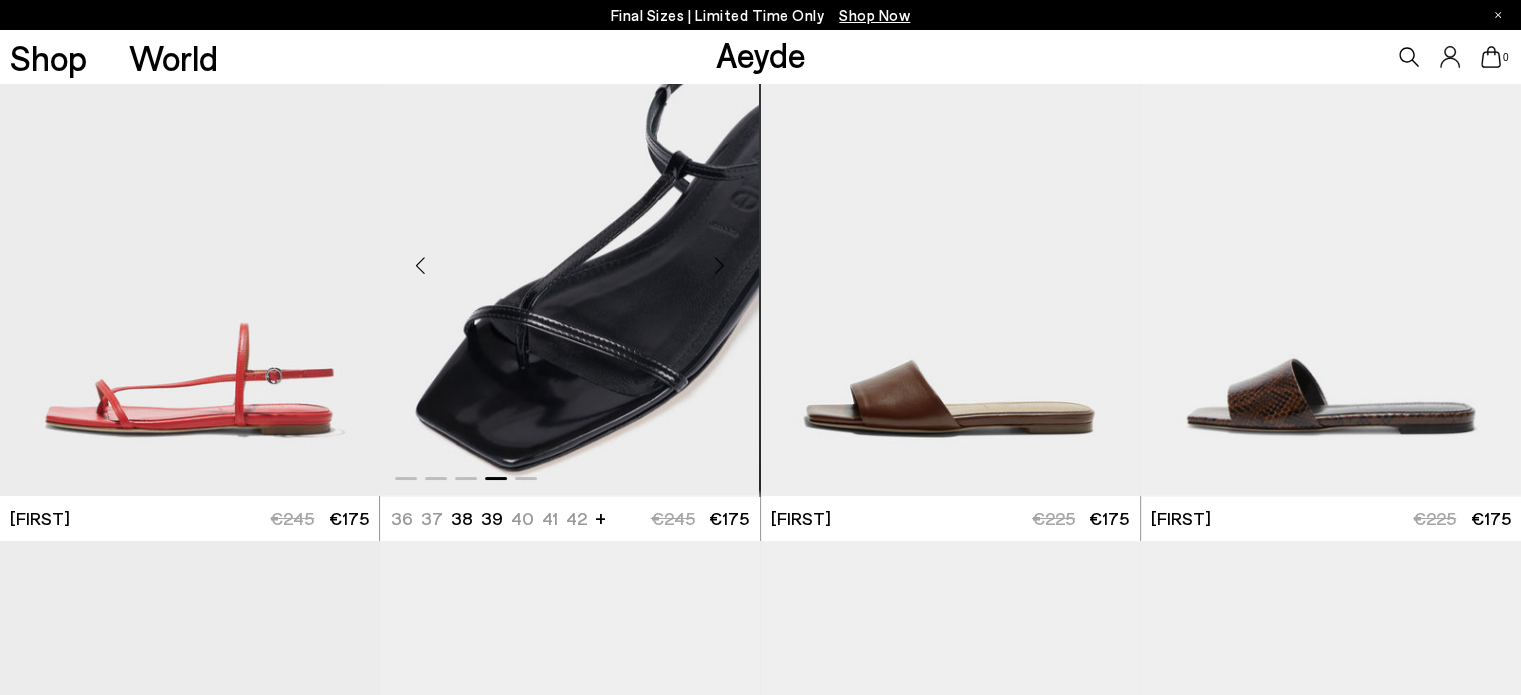click at bounding box center (720, 265) 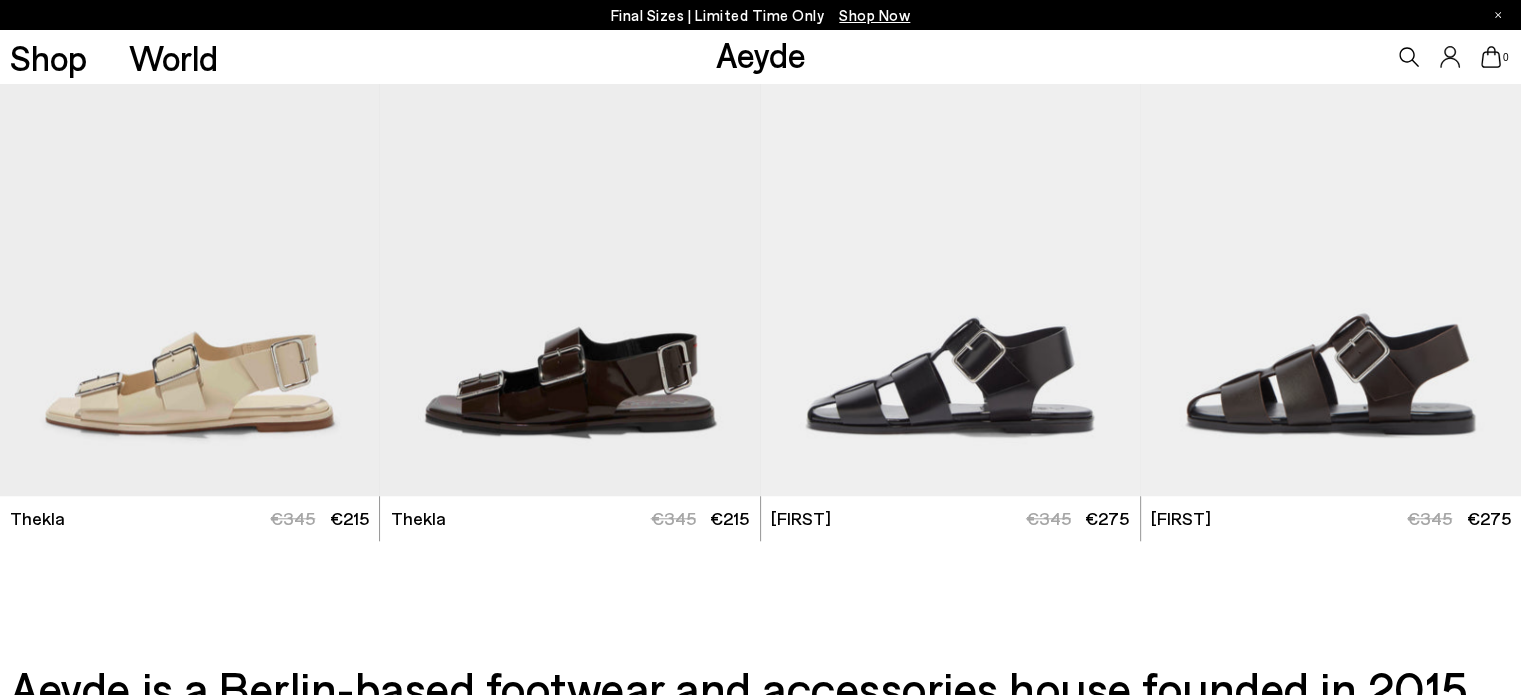 scroll, scrollTop: 9548, scrollLeft: 0, axis: vertical 